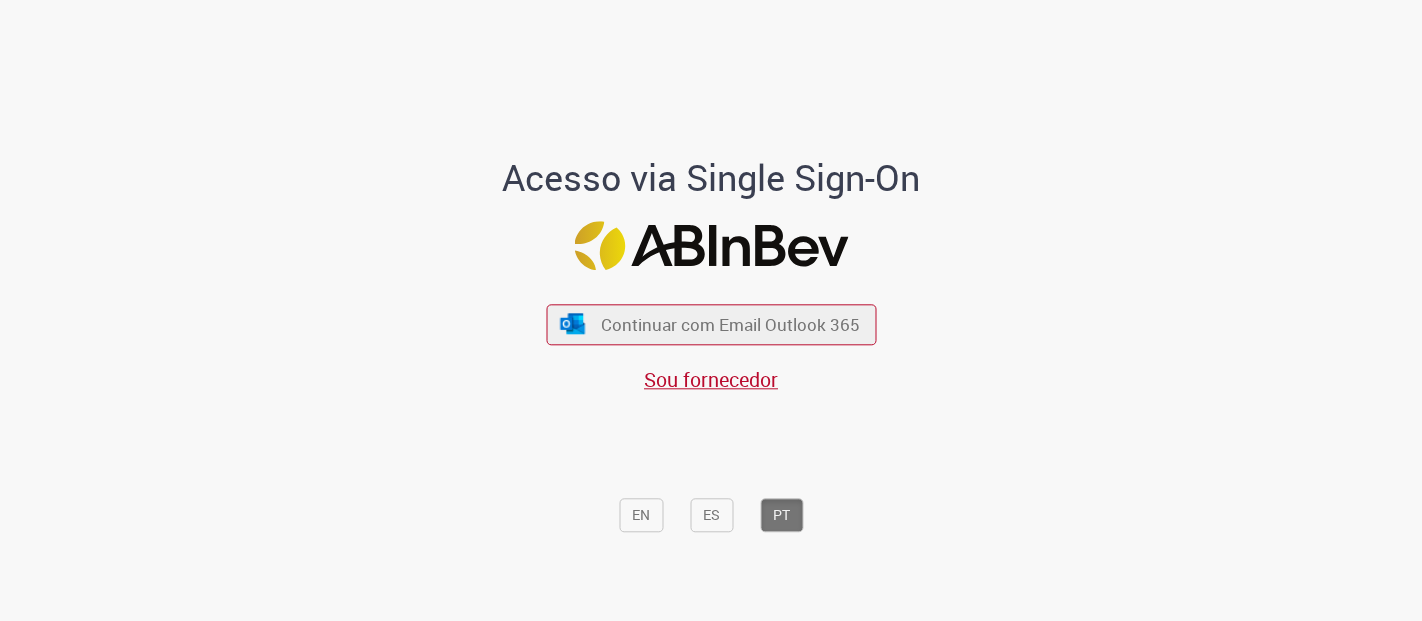scroll, scrollTop: 0, scrollLeft: 0, axis: both 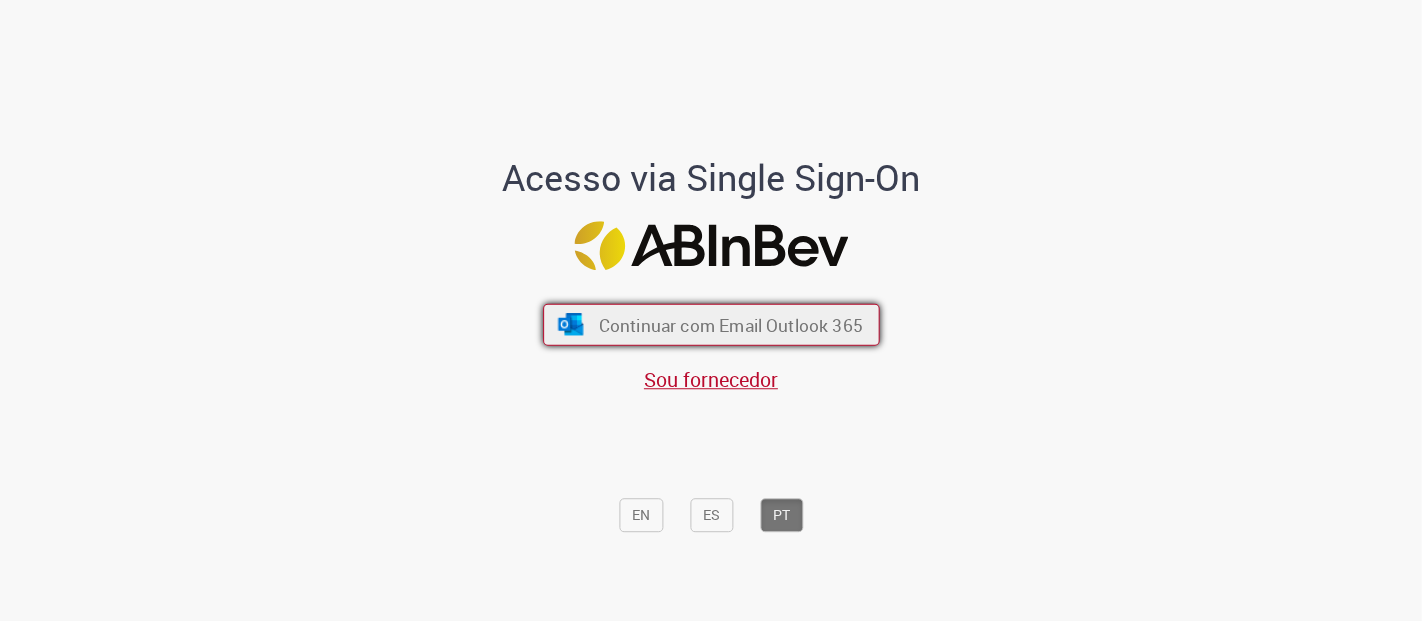 click on "Continuar com Email Outlook 365" at bounding box center [711, 325] 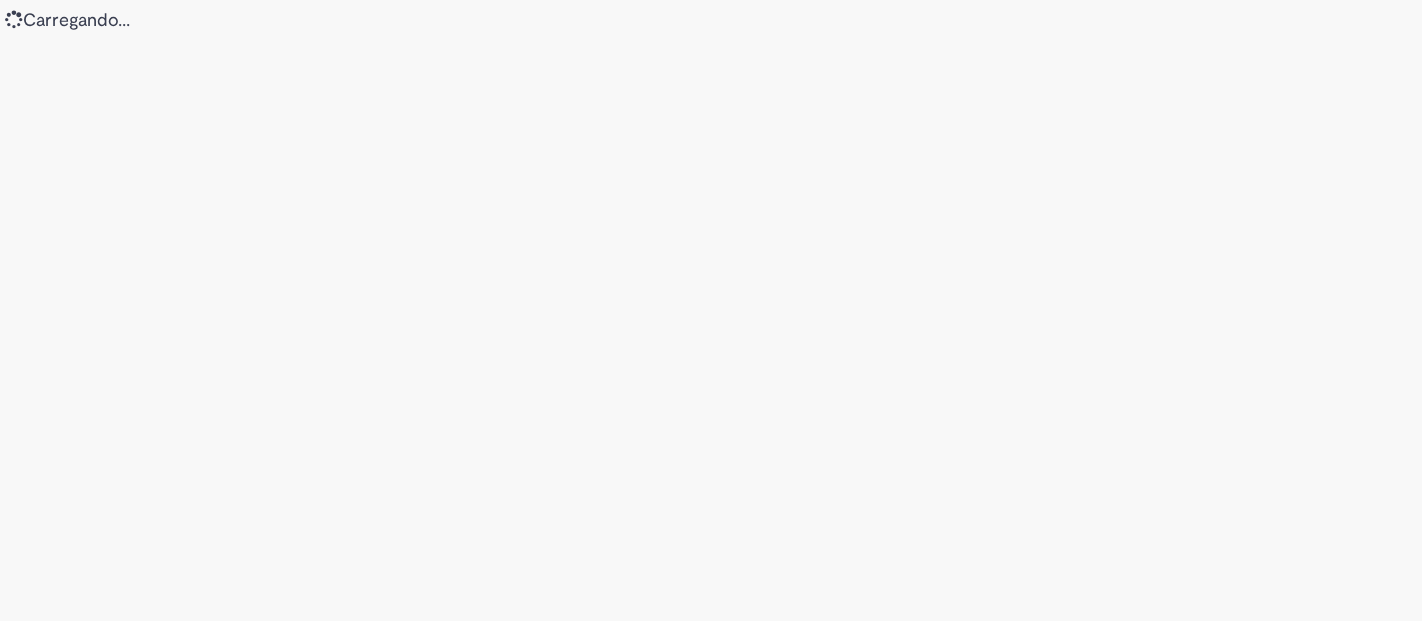 scroll, scrollTop: 0, scrollLeft: 0, axis: both 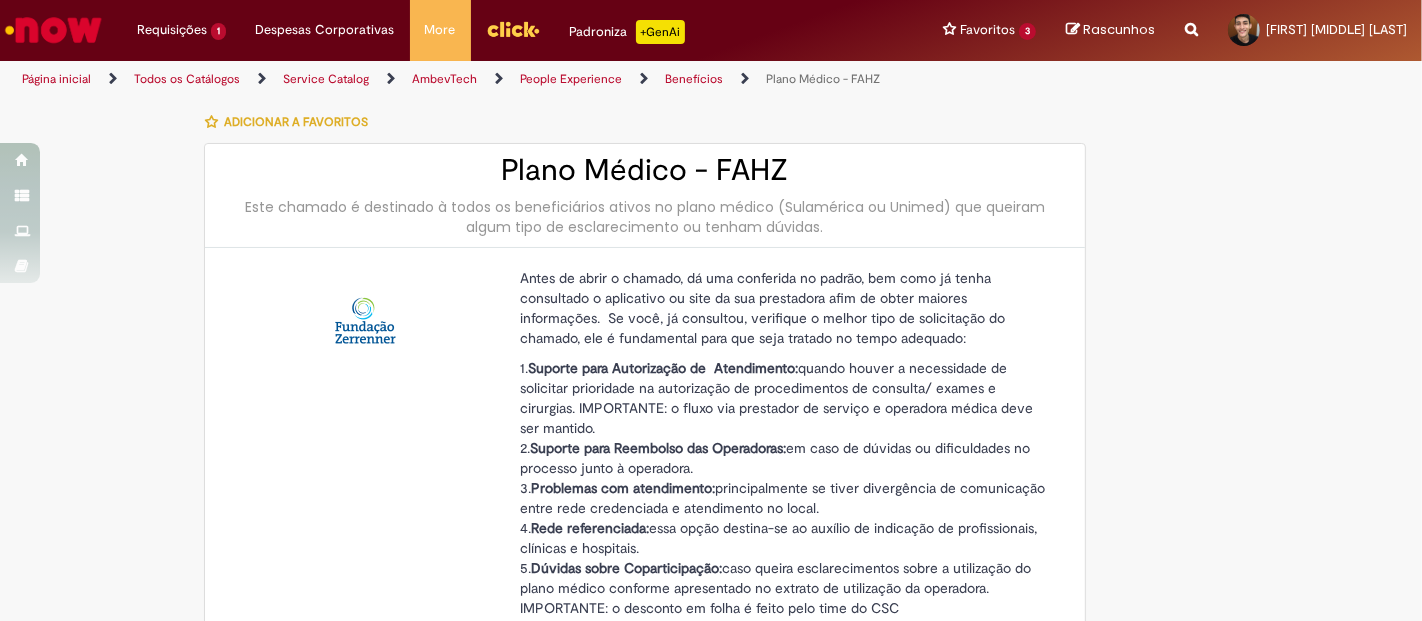 type on "********" 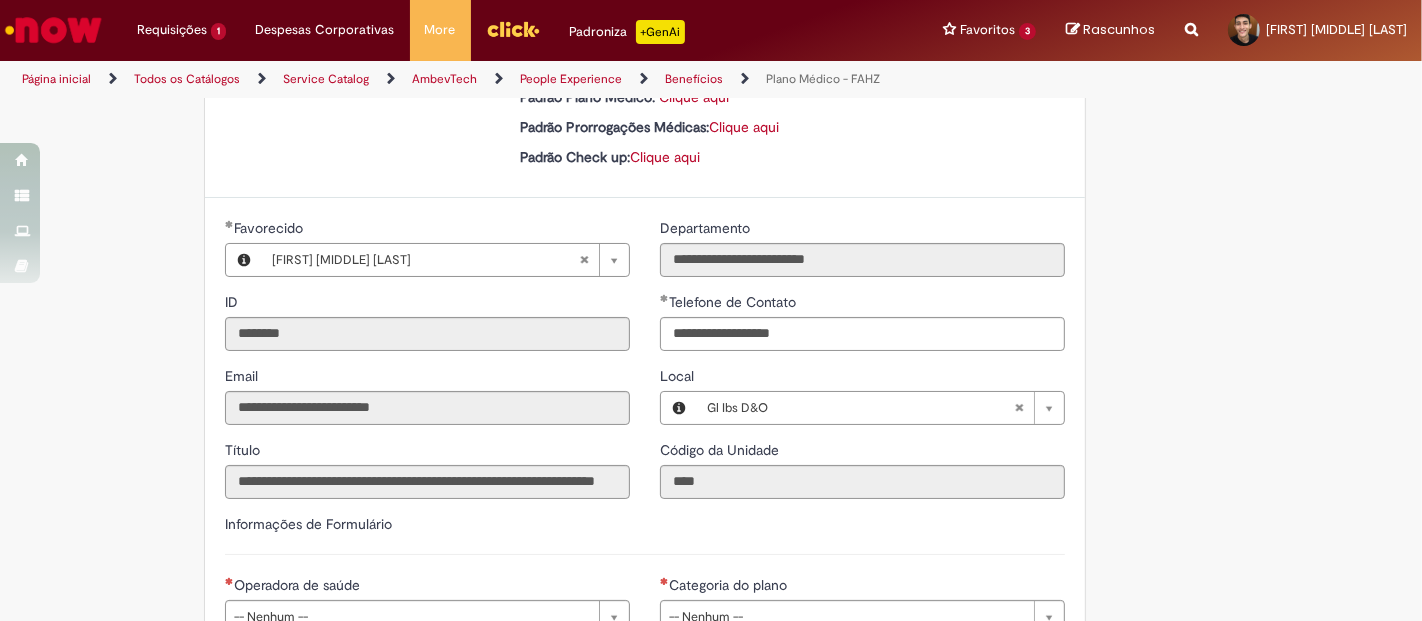 scroll, scrollTop: 777, scrollLeft: 0, axis: vertical 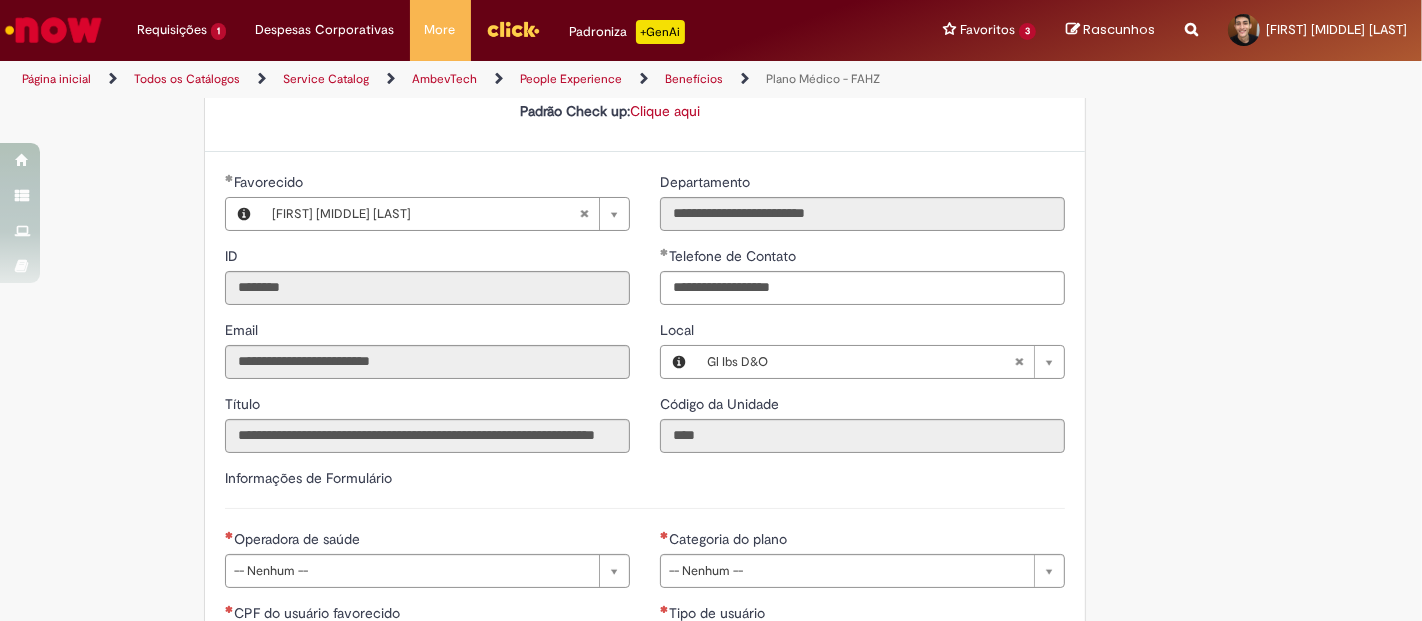 click on "Adicionar a Favoritos
Plano Médico - FAHZ
Este chamado é destinado à todos os beneficiários ativos no plano médico (Sulamérica ou Unimed) que queiram algum tipo de esclarecimento ou tenham dúvidas.
Antes de abrir o chamado, dá uma conferida no padrão, bem como já tenha consultado o aplicativo ou site da sua prestadora afim de obter maiores informações.  Se você, já consultou, verifique o melhor tipo de solicitação do chamado, ele é fundamental para que seja tratado no tempo adequado:
1.  Suporte para Autorização de  Atendimento:  quando houver a necessidade de solicitar prioridade na autorização de procedimentos de consulta/ exames e cirurgias. IMPORTANTE: o fluxo via prestador de serviço e operadora médica deve ser mantido.  2.  Suporte para Reembolso das Operadoras:  em caso de dúvidas ou dificuldades no processo junto à operadora." at bounding box center (613, 244) 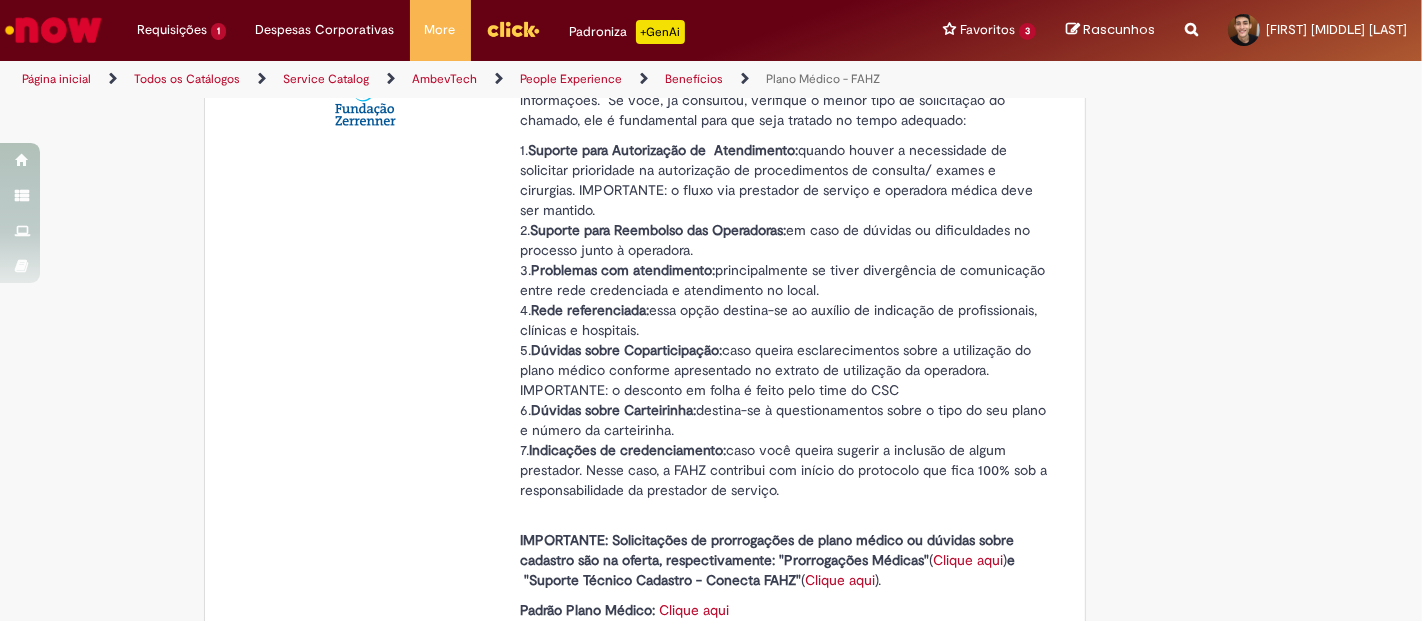 scroll, scrollTop: 0, scrollLeft: 0, axis: both 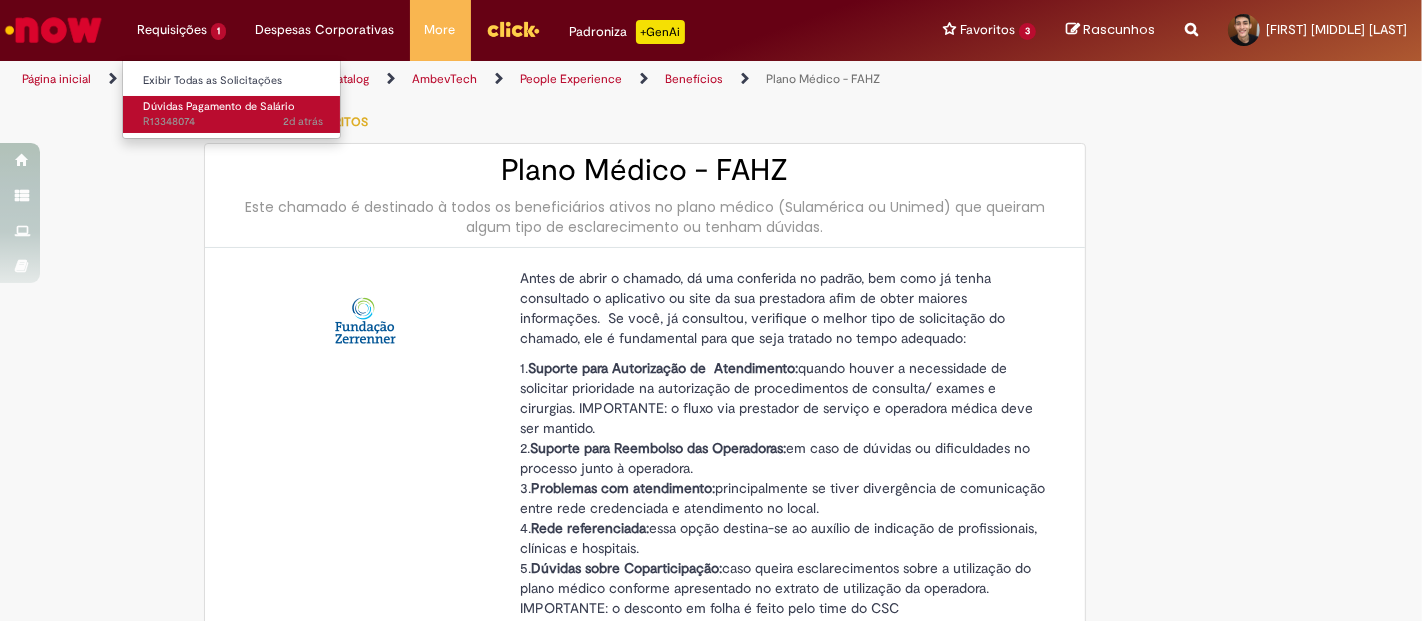 click on "Dúvidas Pagamento de Salário
2d atrás 2 dias atrás  R13348074" at bounding box center (233, 114) 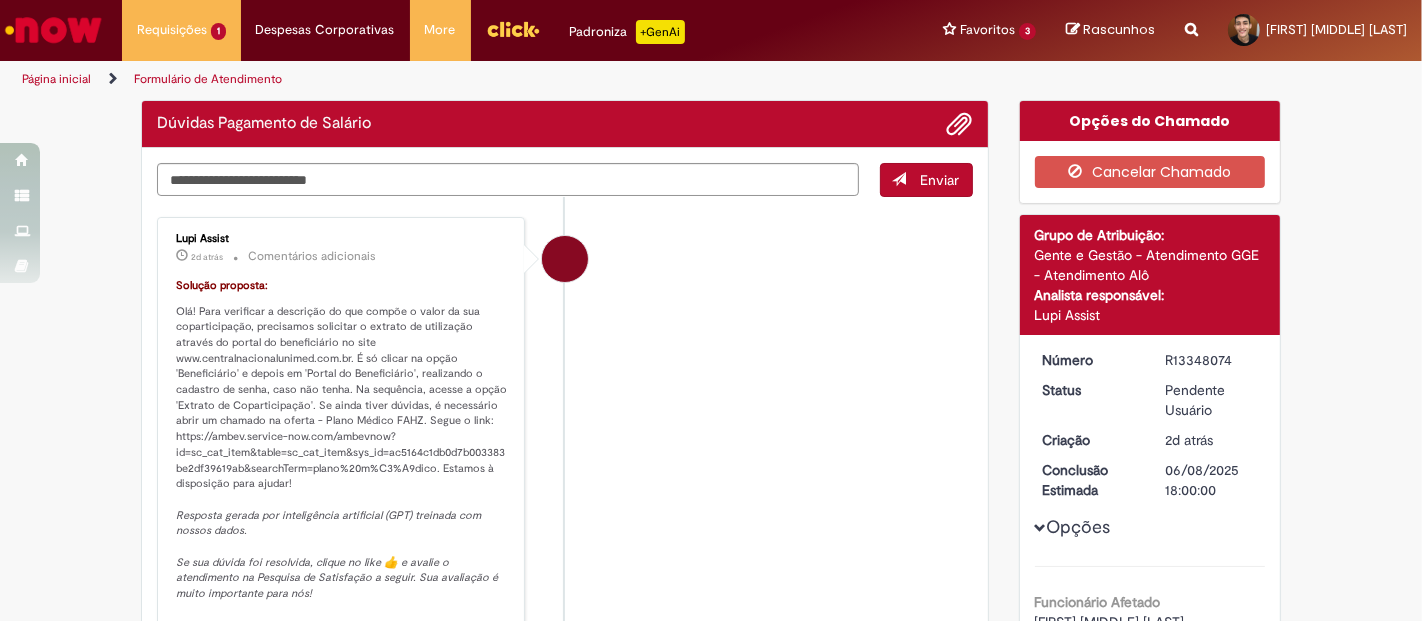 click on "Lupi Assist
2d atrás 2 dias atrás     Comentários adicionais
Solução proposta: Olá! Para verificar a descrição do que compõe o valor da sua coparticipação, precisamos solicitar o extrato de utilização através do portal do beneficiário no site www.centralnacionalunimed.com.br. É só clicar na opção 'Beneficiário' e depois em 'Portal do Beneficiário', realizando o cadastro de senha, caso não tenha. Na sequência, acesse a opção 'Extrato de Coparticipação'. Se ainda tiver dúvidas, é necessário abrir um chamado na oferta - Plano Médico FAHZ. Segue o link: https://ambev.service-now.com/ambevnow?id=sc_cat_item&table=sc_cat_item&sys_id=ac5164c1db0d7b003383be2df39619ab&searchTerm=plano%20m%C3%A9dico. Estamos à disposição para ajudar!" at bounding box center [565, 471] 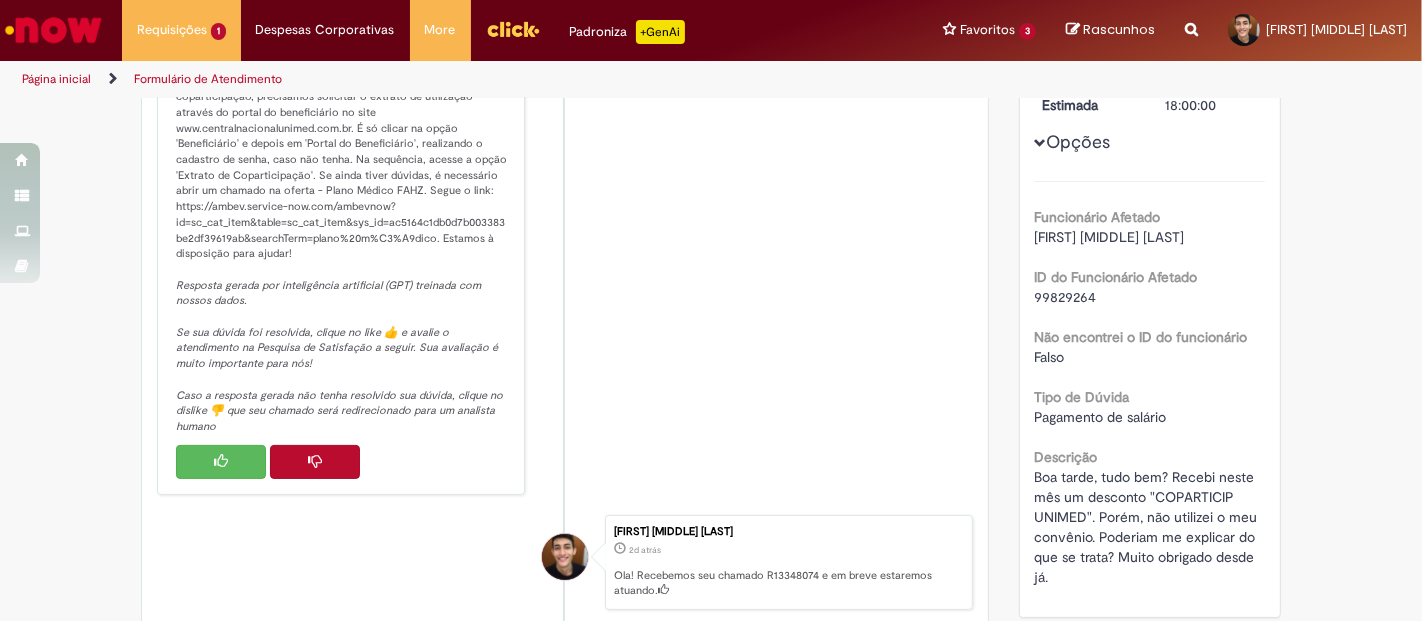 scroll, scrollTop: 265, scrollLeft: 0, axis: vertical 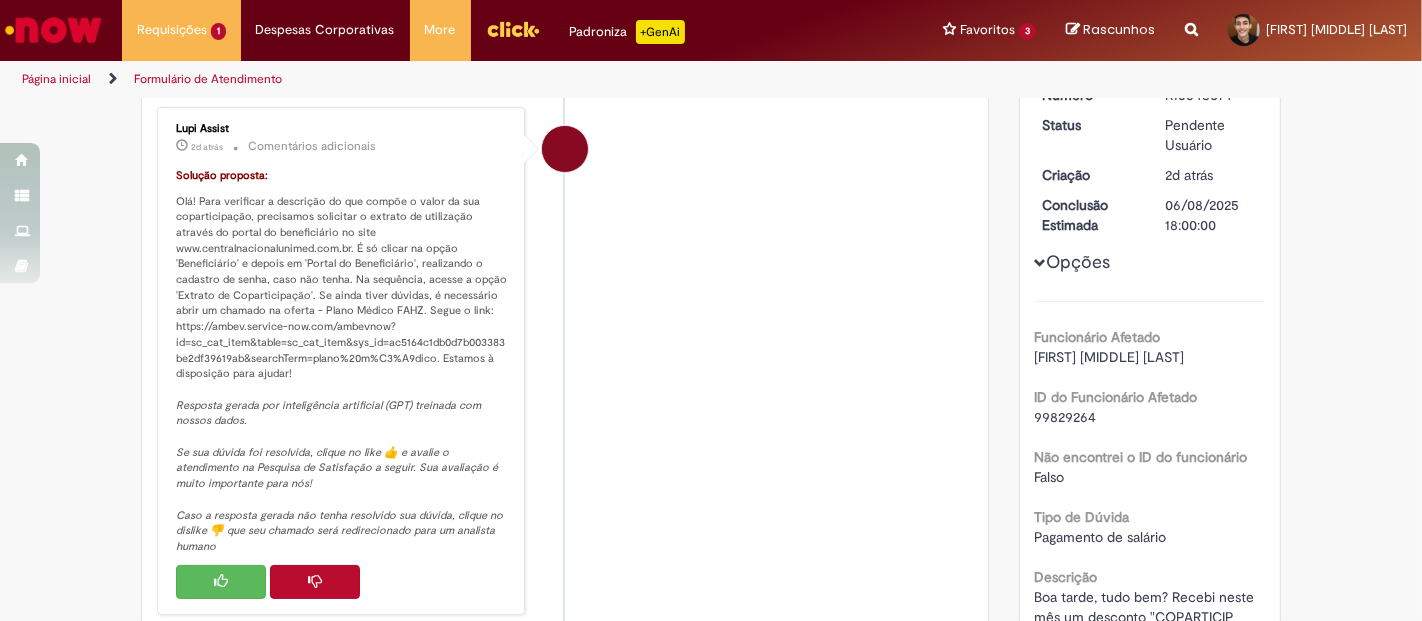click on "Lupi Assist
2d atrás 2 dias atrás     Comentários adicionais
Solução proposta: Olá! Para verificar a descrição do que compõe o valor da sua coparticipação, precisamos solicitar o extrato de utilização através do portal do beneficiário no site www.centralnacionalunimed.com.br. É só clicar na opção 'Beneficiário' e depois em 'Portal do Beneficiário', realizando o cadastro de senha, caso não tenha. Na sequência, acesse a opção 'Extrato de Coparticipação'. Se ainda tiver dúvidas, é necessário abrir um chamado na oferta - Plano Médico FAHZ. Segue o link: https://ambev.service-now.com/ambevnow?id=sc_cat_item&table=sc_cat_item&sys_id=ac5164c1db0d7b003383be2df39619ab&searchTerm=plano%20m%C3%A9dico. Estamos à disposição para ajudar!" at bounding box center [565, 361] 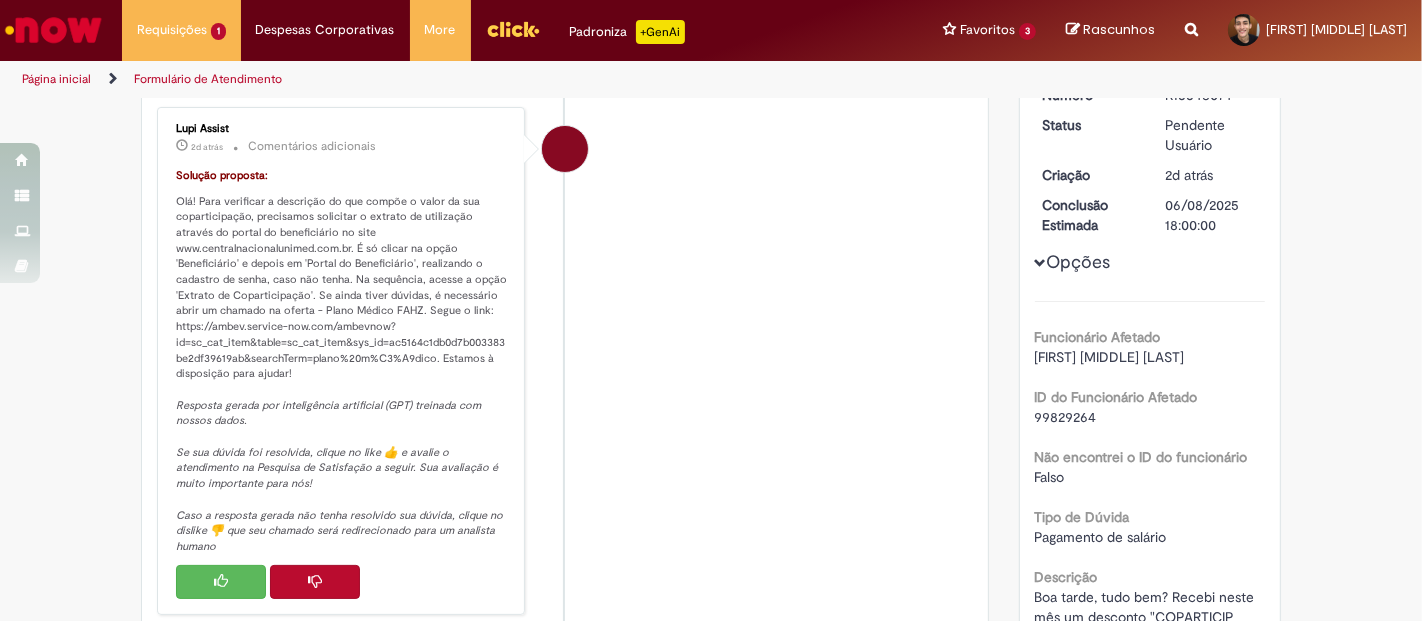 click on "Lupi Assist
2d atrás 2 dias atrás     Comentários adicionais
Solução proposta: Olá! Para verificar a descrição do que compõe o valor da sua coparticipação, precisamos solicitar o extrato de utilização através do portal do beneficiário no site www.centralnacionalunimed.com.br. É só clicar na opção 'Beneficiário' e depois em 'Portal do Beneficiário', realizando o cadastro de senha, caso não tenha. Na sequência, acesse a opção 'Extrato de Coparticipação'. Se ainda tiver dúvidas, é necessário abrir um chamado na oferta - Plano Médico FAHZ. Segue o link: https://ambev.service-now.com/ambevnow?id=sc_cat_item&table=sc_cat_item&sys_id=ac5164c1db0d7b003383be2df39619ab&searchTerm=plano%20m%C3%A9dico. Estamos à disposição para ajudar!" at bounding box center [565, 361] 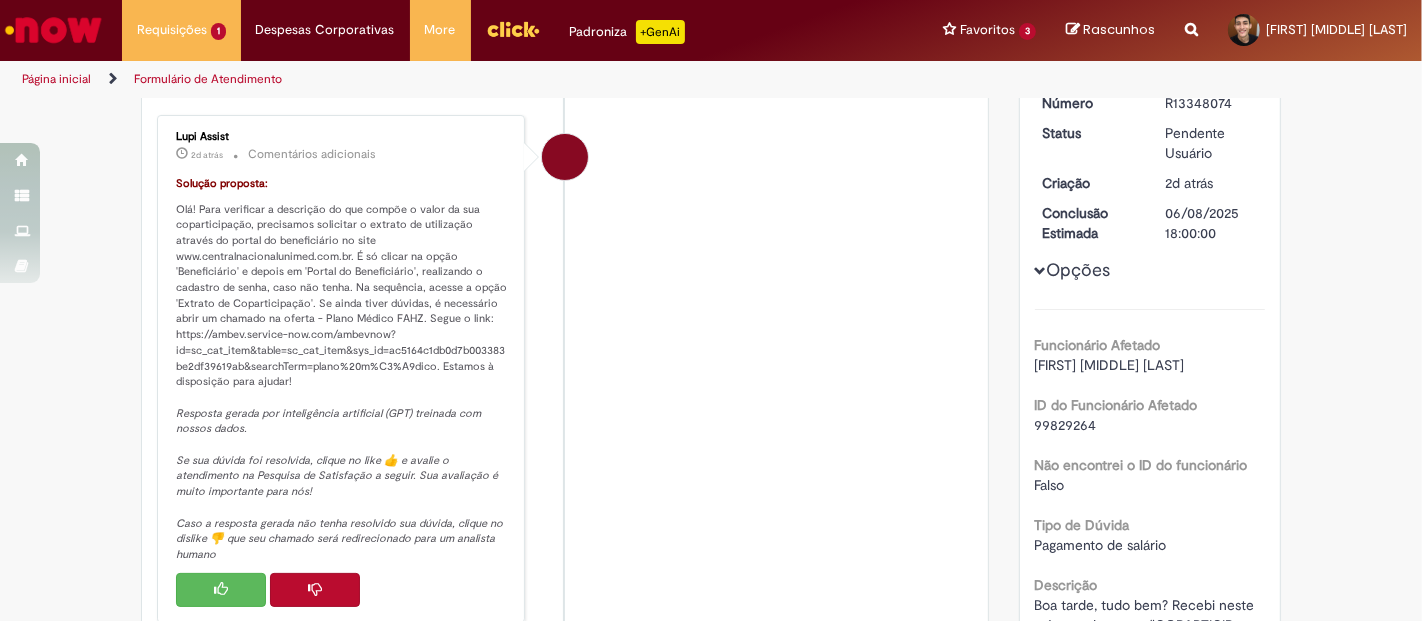 scroll, scrollTop: 254, scrollLeft: 0, axis: vertical 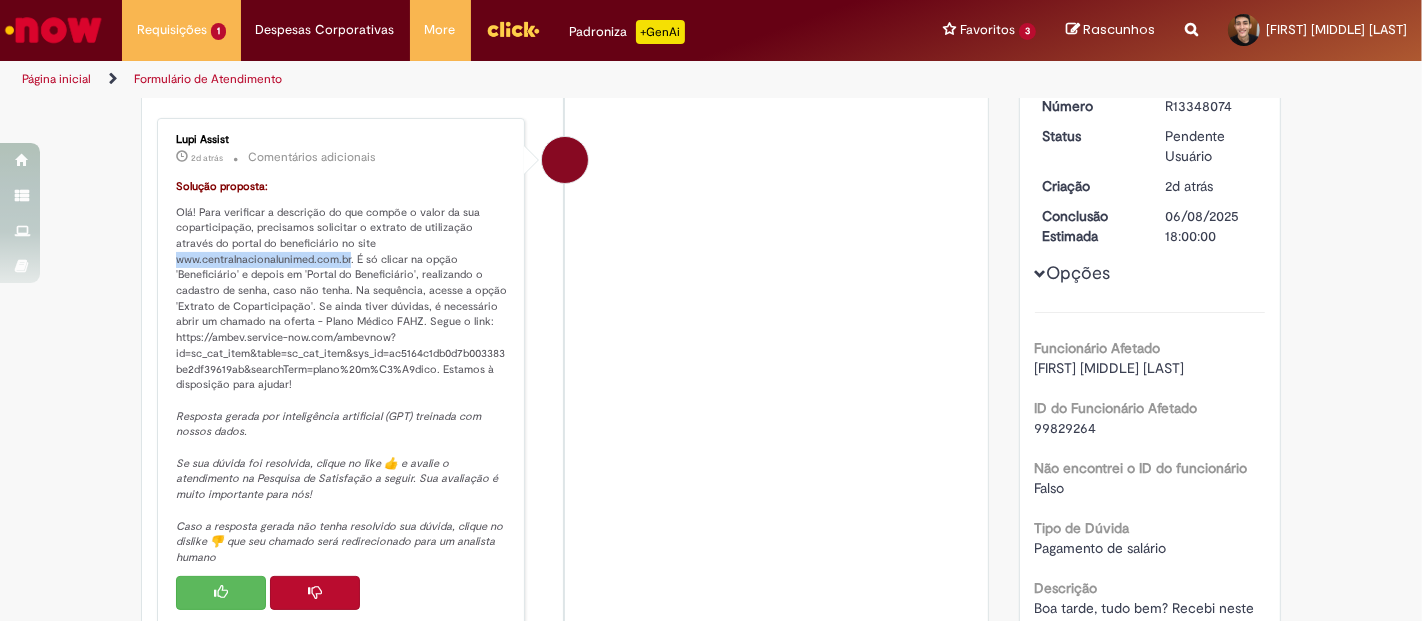 drag, startPoint x: 163, startPoint y: 259, endPoint x: 340, endPoint y: 258, distance: 177.00282 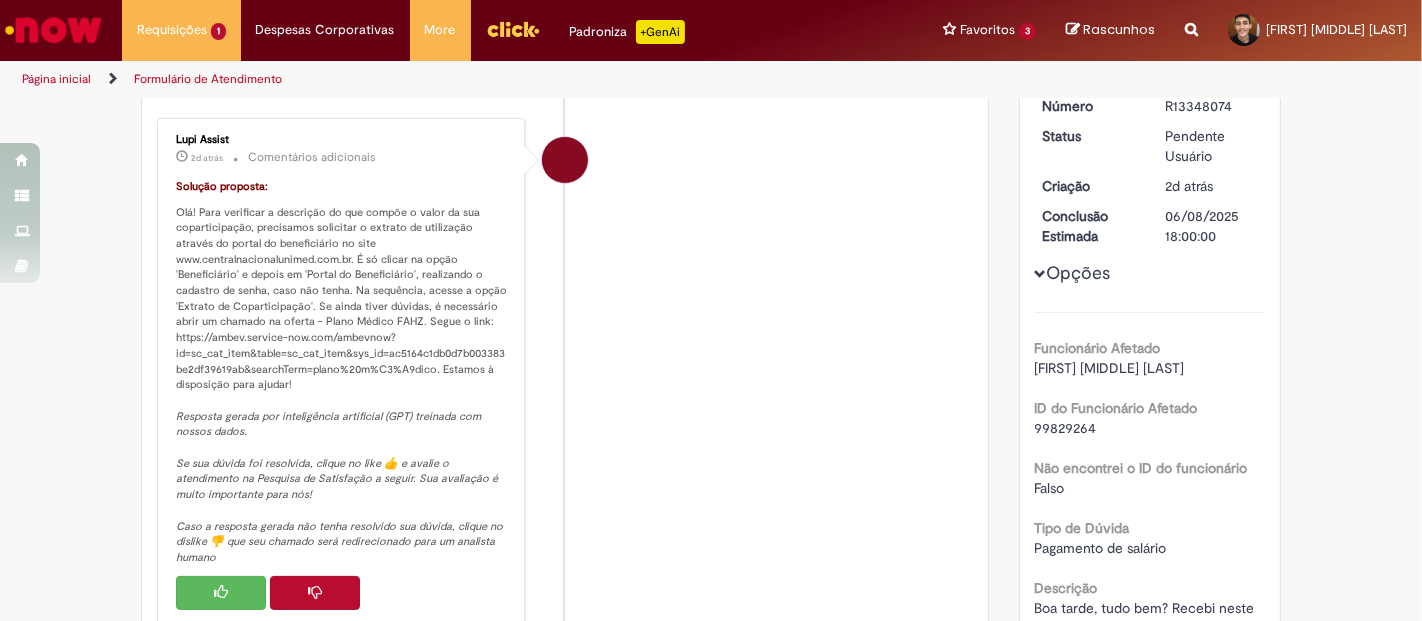 click on "Enviar
Lupi Assist
2d atrás 2 dias atrás     Comentários adicionais
Solução proposta:   Resposta gerada por inteligência artificial (GPT) treinada com nossos dados. Se sua dúvida foi resolvida, clique no like 👍 e avalie o atendimento na Pesquisa de Satisfação a seguir. Sua avaliação é muito importante para nós! Caso a resposta gerada não tenha resolvido sua dúvida, clique no dislike 👎 que seu chamado será redirecionado para um analista humano
[FIRST] [MIDDLE] [LAST]" at bounding box center [565, 452] 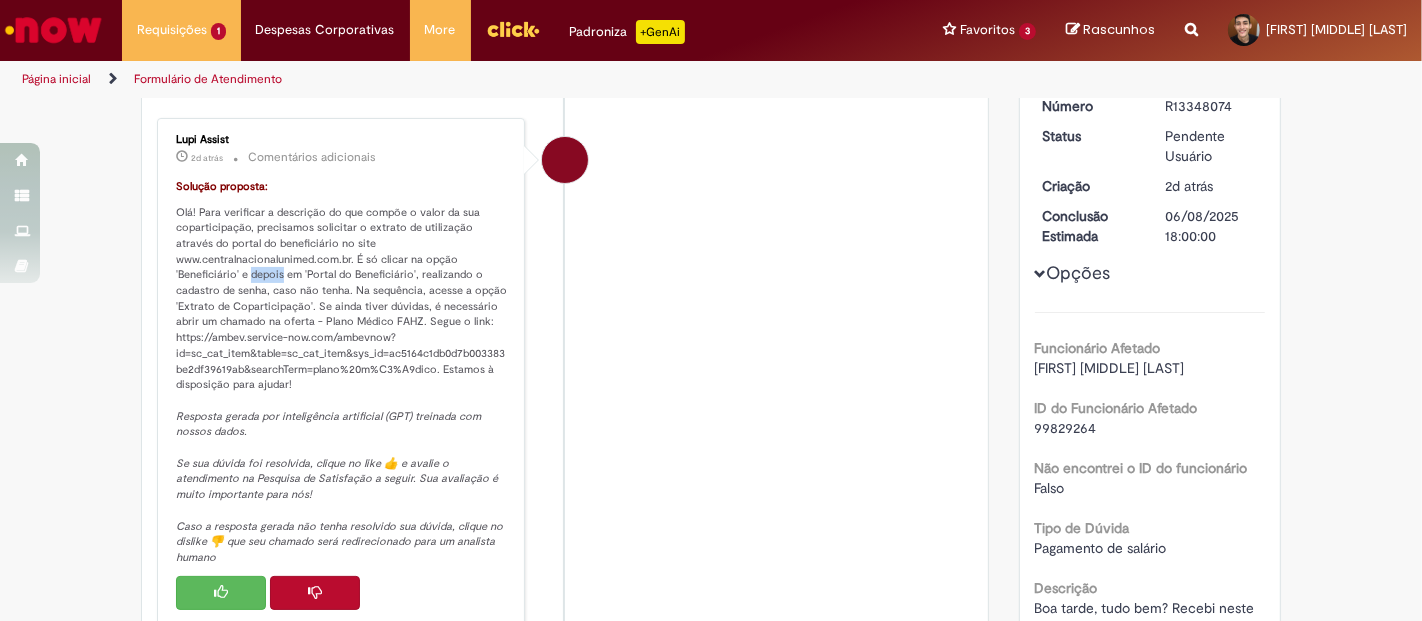 click on "Solução proposta: Olá! Para verificar a descrição do que compõe o valor da sua coparticipação, precisamos solicitar o extrato de utilização através do portal do beneficiário no site www.centralnacionalunimed.com.br. É só clicar na opção 'Beneficiário' e depois em 'Portal do Beneficiário', realizando o cadastro de senha, caso não tenha. Na sequência, acesse a opção 'Extrato de Coparticipação'. Se ainda tiver dúvidas, é necessário abrir um chamado na oferta - Plano Médico FAHZ. Segue o link: https://ambev.service-now.com/ambevnow?id=sc_cat_item&table=sc_cat_item&sys_id=ac5164c1db0d7b003383be2df39619ab&searchTerm=plano%20m%C3%A9dico. Estamos à disposição para ajudar!   Resposta gerada por inteligência artificial (GPT) treinada com nossos dados. Se sua dúvida foi resolvida, clique no like 👍 e avalie o atendimento na Pesquisa de Satisfação a seguir. Sua avaliação é muito importante para nós!" at bounding box center [342, 372] 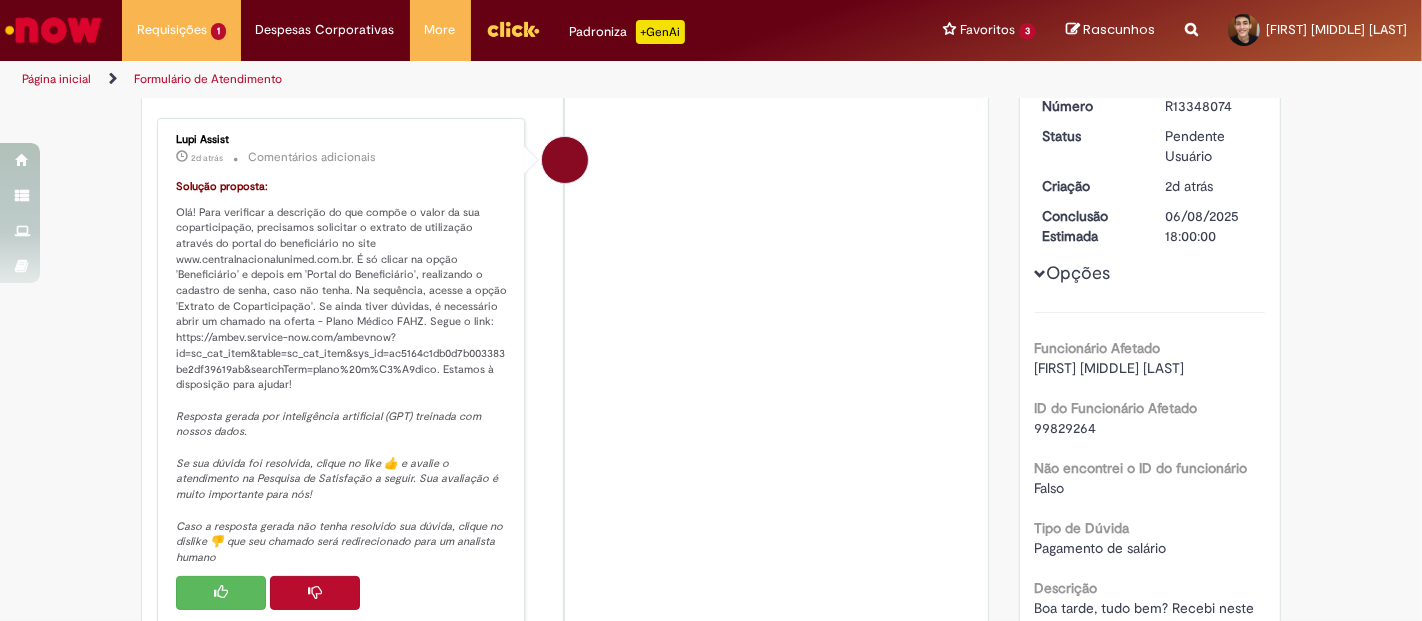 click on "Solução proposta: Olá! Para verificar a descrição do que compõe o valor da sua coparticipação, precisamos solicitar o extrato de utilização através do portal do beneficiário no site www.centralnacionalunimed.com.br. É só clicar na opção 'Beneficiário' e depois em 'Portal do Beneficiário', realizando o cadastro de senha, caso não tenha. Na sequência, acesse a opção 'Extrato de Coparticipação'. Se ainda tiver dúvidas, é necessário abrir um chamado na oferta - Plano Médico FAHZ. Segue o link: https://ambev.service-now.com/ambevnow?id=sc_cat_item&table=sc_cat_item&sys_id=ac5164c1db0d7b003383be2df39619ab&searchTerm=plano%20m%C3%A9dico. Estamos à disposição para ajudar!   Resposta gerada por inteligência artificial (GPT) treinada com nossos dados. Se sua dúvida foi resolvida, clique no like 👍 e avalie o atendimento na Pesquisa de Satisfação a seguir. Sua avaliação é muito importante para nós!" at bounding box center (342, 372) 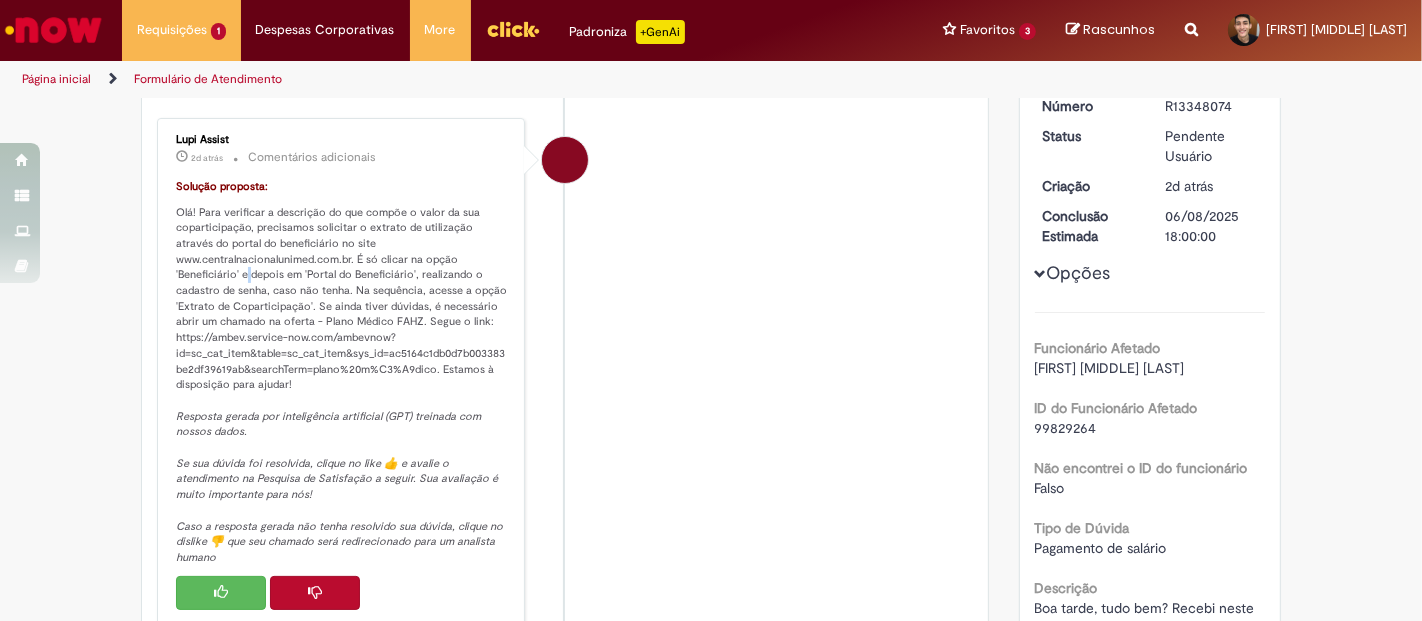 click on "Solução proposta: Olá! Para verificar a descrição do que compõe o valor da sua coparticipação, precisamos solicitar o extrato de utilização através do portal do beneficiário no site www.centralnacionalunimed.com.br. É só clicar na opção 'Beneficiário' e depois em 'Portal do Beneficiário', realizando o cadastro de senha, caso não tenha. Na sequência, acesse a opção 'Extrato de Coparticipação'. Se ainda tiver dúvidas, é necessário abrir um chamado na oferta - Plano Médico FAHZ. Segue o link: https://ambev.service-now.com/ambevnow?id=sc_cat_item&table=sc_cat_item&sys_id=ac5164c1db0d7b003383be2df39619ab&searchTerm=plano%20m%C3%A9dico. Estamos à disposição para ajudar!   Resposta gerada por inteligência artificial (GPT) treinada com nossos dados. Se sua dúvida foi resolvida, clique no like 👍 e avalie o atendimento na Pesquisa de Satisfação a seguir. Sua avaliação é muito importante para nós!" at bounding box center [342, 372] 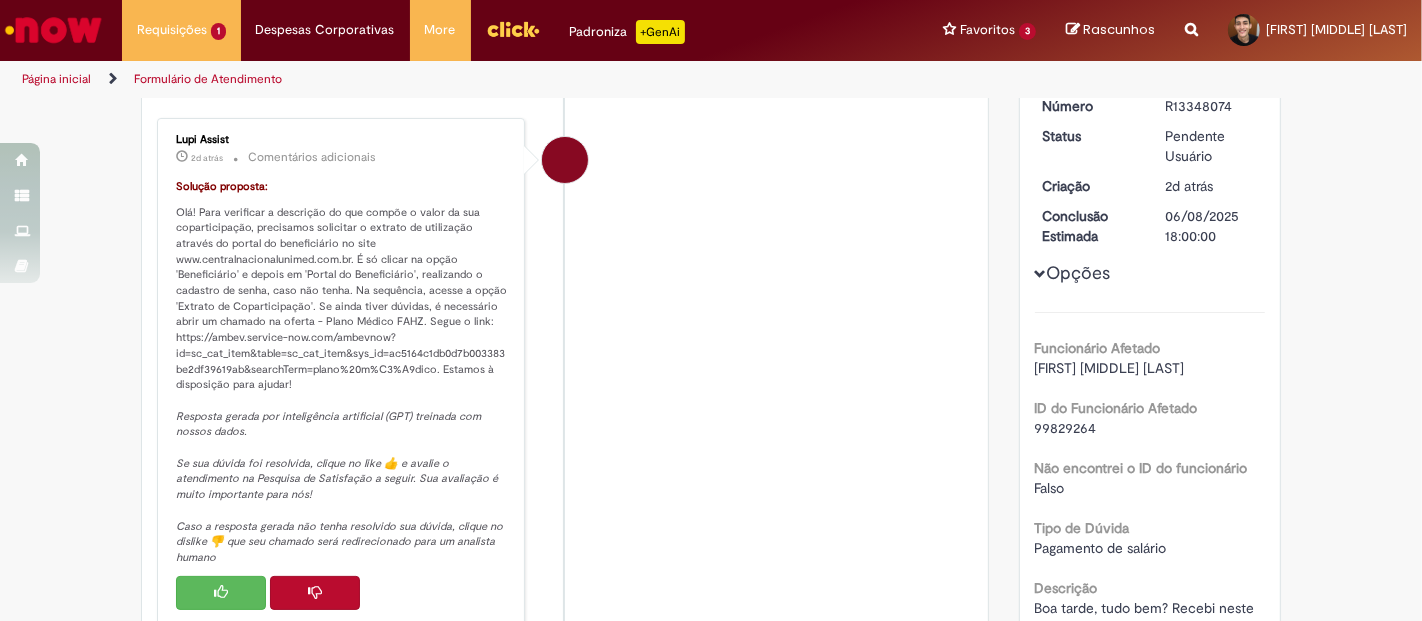 click on "Solução proposta: Olá! Para verificar a descrição do que compõe o valor da sua coparticipação, precisamos solicitar o extrato de utilização através do portal do beneficiário no site www.centralnacionalunimed.com.br. É só clicar na opção 'Beneficiário' e depois em 'Portal do Beneficiário', realizando o cadastro de senha, caso não tenha. Na sequência, acesse a opção 'Extrato de Coparticipação'. Se ainda tiver dúvidas, é necessário abrir um chamado na oferta - Plano Médico FAHZ. Segue o link: https://ambev.service-now.com/ambevnow?id=sc_cat_item&table=sc_cat_item&sys_id=ac5164c1db0d7b003383be2df39619ab&searchTerm=plano%20m%C3%A9dico. Estamos à disposição para ajudar!   Resposta gerada por inteligência artificial (GPT) treinada com nossos dados. Se sua dúvida foi resolvida, clique no like 👍 e avalie o atendimento na Pesquisa de Satisfação a seguir. Sua avaliação é muito importante para nós!" at bounding box center (342, 372) 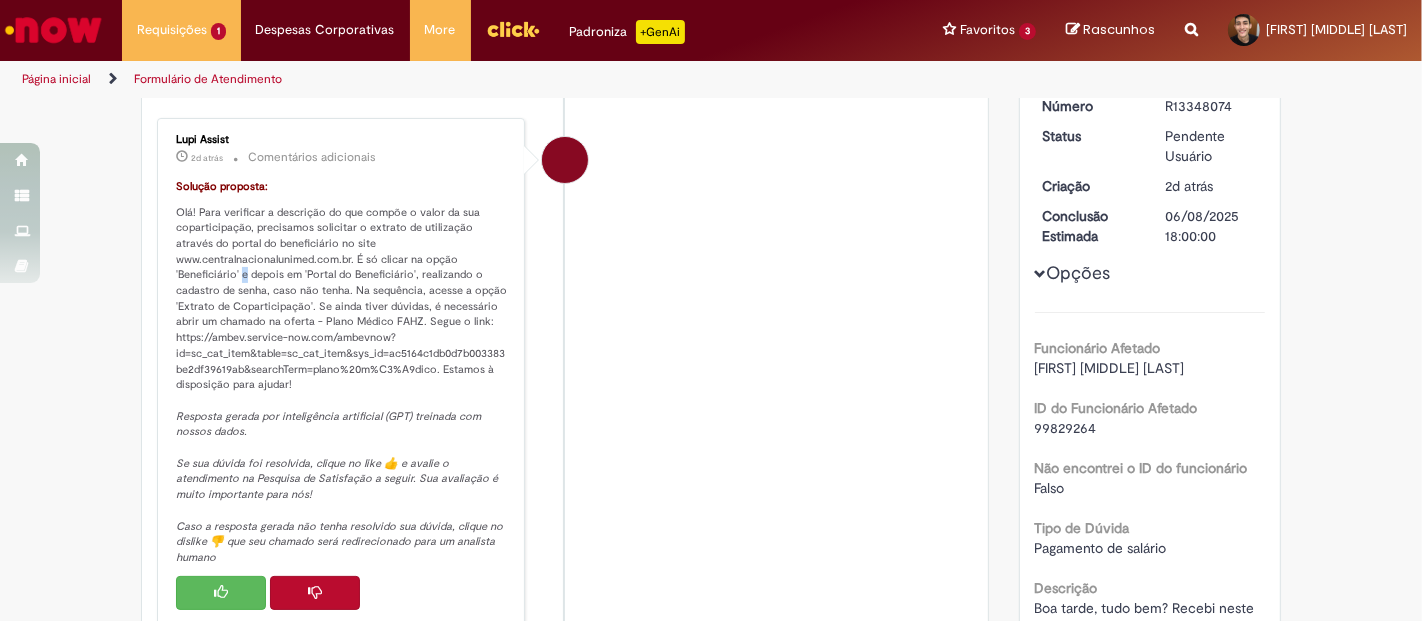 click on "Solução proposta: Olá! Para verificar a descrição do que compõe o valor da sua coparticipação, precisamos solicitar o extrato de utilização através do portal do beneficiário no site www.centralnacionalunimed.com.br. É só clicar na opção 'Beneficiário' e depois em 'Portal do Beneficiário', realizando o cadastro de senha, caso não tenha. Na sequência, acesse a opção 'Extrato de Coparticipação'. Se ainda tiver dúvidas, é necessário abrir um chamado na oferta - Plano Médico FAHZ. Segue o link: https://ambev.service-now.com/ambevnow?id=sc_cat_item&table=sc_cat_item&sys_id=ac5164c1db0d7b003383be2df39619ab&searchTerm=plano%20m%C3%A9dico. Estamos à disposição para ajudar!   Resposta gerada por inteligência artificial (GPT) treinada com nossos dados. Se sua dúvida foi resolvida, clique no like 👍 e avalie o atendimento na Pesquisa de Satisfação a seguir. Sua avaliação é muito importante para nós!" at bounding box center [342, 372] 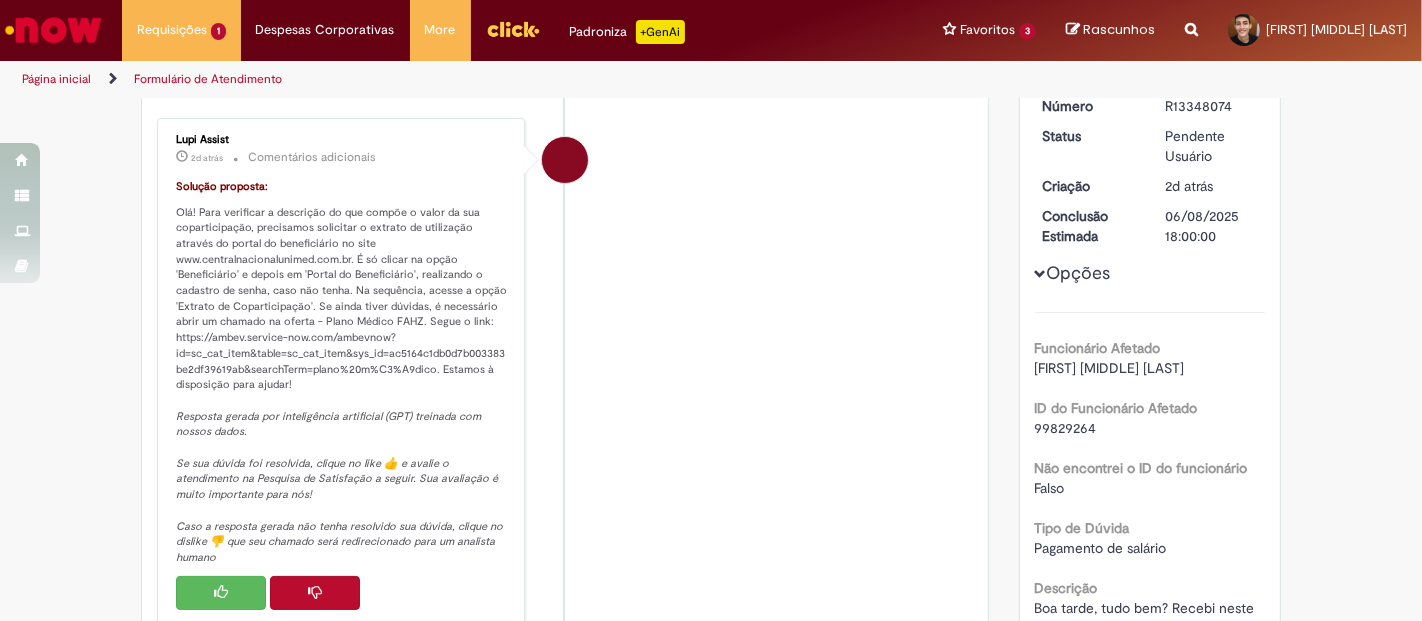 click on "Solução proposta: Olá! Para verificar a descrição do que compõe o valor da sua coparticipação, precisamos solicitar o extrato de utilização através do portal do beneficiário no site www.centralnacionalunimed.com.br. É só clicar na opção 'Beneficiário' e depois em 'Portal do Beneficiário', realizando o cadastro de senha, caso não tenha. Na sequência, acesse a opção 'Extrato de Coparticipação'. Se ainda tiver dúvidas, é necessário abrir um chamado na oferta - Plano Médico FAHZ. Segue o link: https://ambev.service-now.com/ambevnow?id=sc_cat_item&table=sc_cat_item&sys_id=ac5164c1db0d7b003383be2df39619ab&searchTerm=plano%20m%C3%A9dico. Estamos à disposição para ajudar!   Resposta gerada por inteligência artificial (GPT) treinada com nossos dados. Se sua dúvida foi resolvida, clique no like 👍 e avalie o atendimento na Pesquisa de Satisfação a seguir. Sua avaliação é muito importante para nós!" at bounding box center [342, 372] 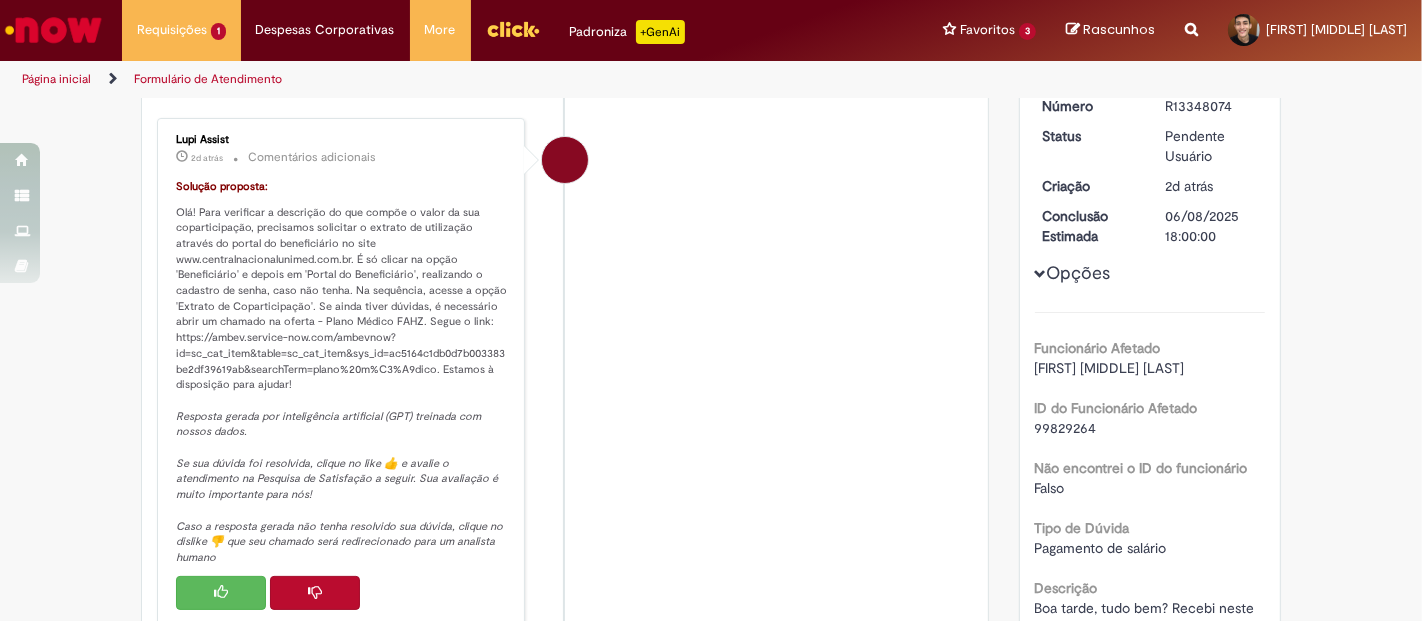 click on "Solução proposta: Olá! Para verificar a descrição do que compõe o valor da sua coparticipação, precisamos solicitar o extrato de utilização através do portal do beneficiário no site www.centralnacionalunimed.com.br. É só clicar na opção 'Beneficiário' e depois em 'Portal do Beneficiário', realizando o cadastro de senha, caso não tenha. Na sequência, acesse a opção 'Extrato de Coparticipação'. Se ainda tiver dúvidas, é necessário abrir um chamado na oferta - Plano Médico FAHZ. Segue o link: https://ambev.service-now.com/ambevnow?id=sc_cat_item&table=sc_cat_item&sys_id=ac5164c1db0d7b003383be2df39619ab&searchTerm=plano%20m%C3%A9dico. Estamos à disposição para ajudar!   Resposta gerada por inteligência artificial (GPT) treinada com nossos dados. Se sua dúvida foi resolvida, clique no like 👍 e avalie o atendimento na Pesquisa de Satisfação a seguir. Sua avaliação é muito importante para nós!" at bounding box center [342, 372] 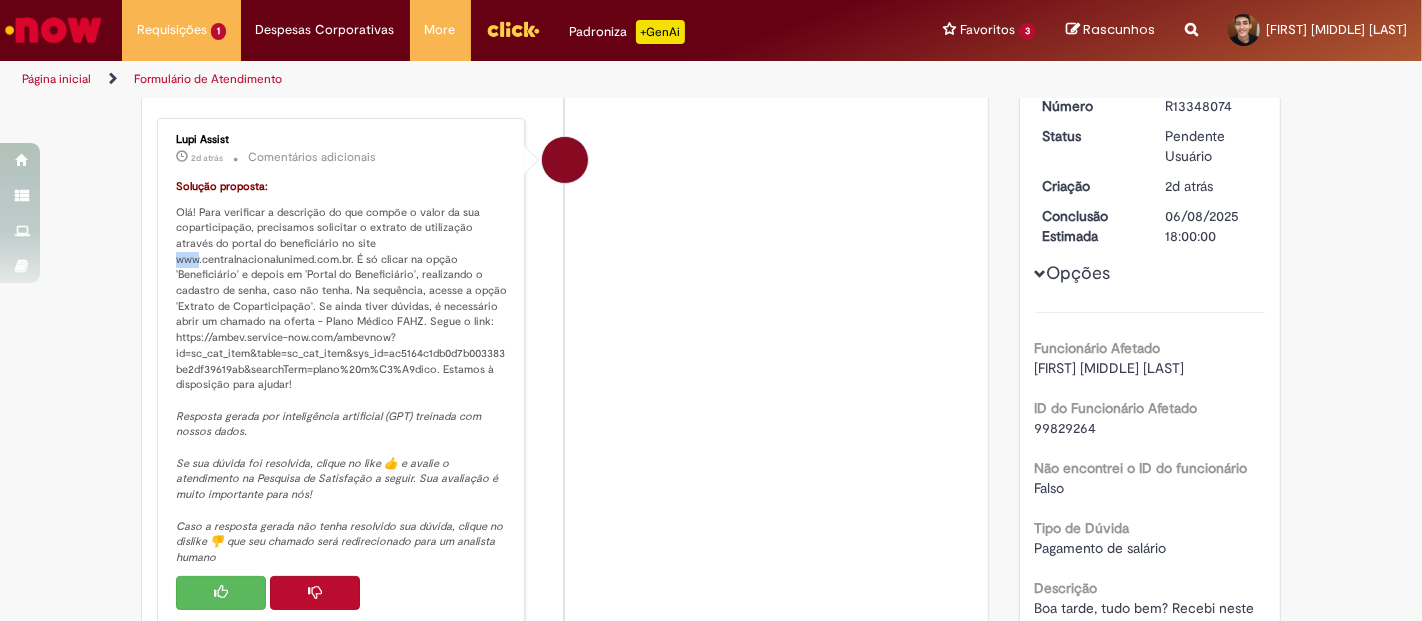 click on "Solução proposta: Olá! Para verificar a descrição do que compõe o valor da sua coparticipação, precisamos solicitar o extrato de utilização através do portal do beneficiário no site www.centralnacionalunimed.com.br. É só clicar na opção 'Beneficiário' e depois em 'Portal do Beneficiário', realizando o cadastro de senha, caso não tenha. Na sequência, acesse a opção 'Extrato de Coparticipação'. Se ainda tiver dúvidas, é necessário abrir um chamado na oferta - Plano Médico FAHZ. Segue o link: https://ambev.service-now.com/ambevnow?id=sc_cat_item&table=sc_cat_item&sys_id=ac5164c1db0d7b003383be2df39619ab&searchTerm=plano%20m%C3%A9dico. Estamos à disposição para ajudar!   Resposta gerada por inteligência artificial (GPT) treinada com nossos dados. Se sua dúvida foi resolvida, clique no like 👍 e avalie o atendimento na Pesquisa de Satisfação a seguir. Sua avaliação é muito importante para nós!" at bounding box center [342, 372] 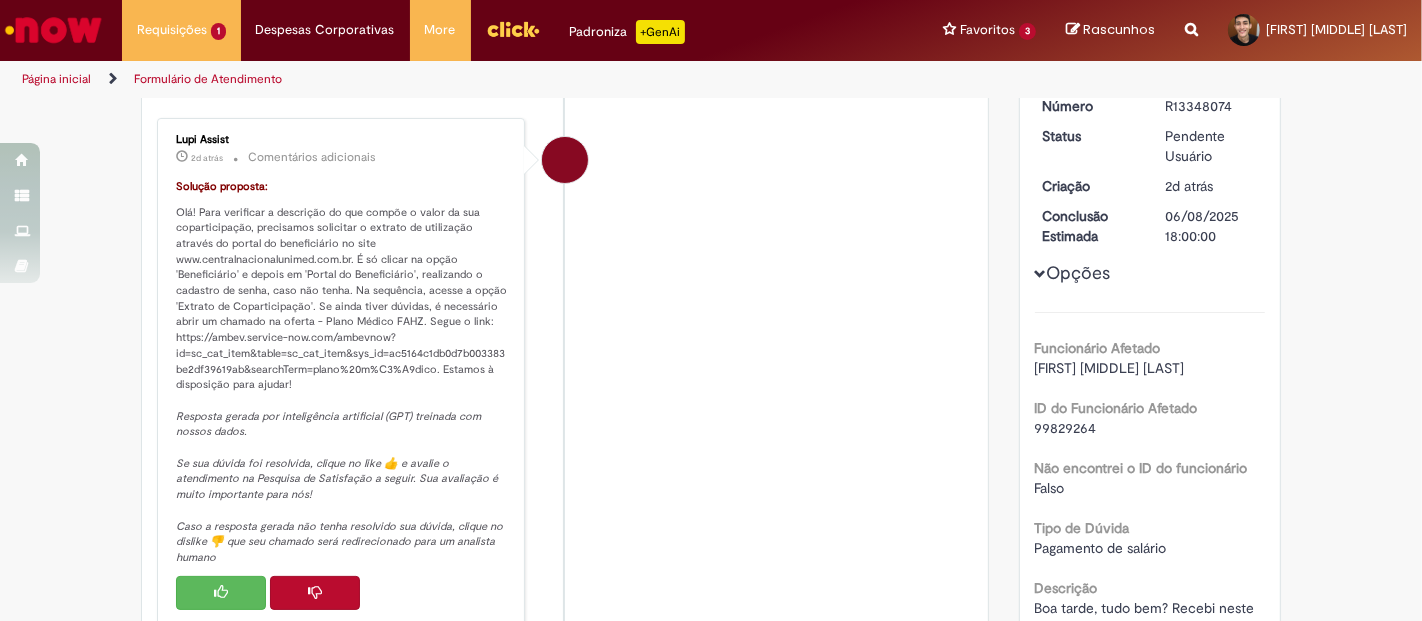click at bounding box center [565, 338] 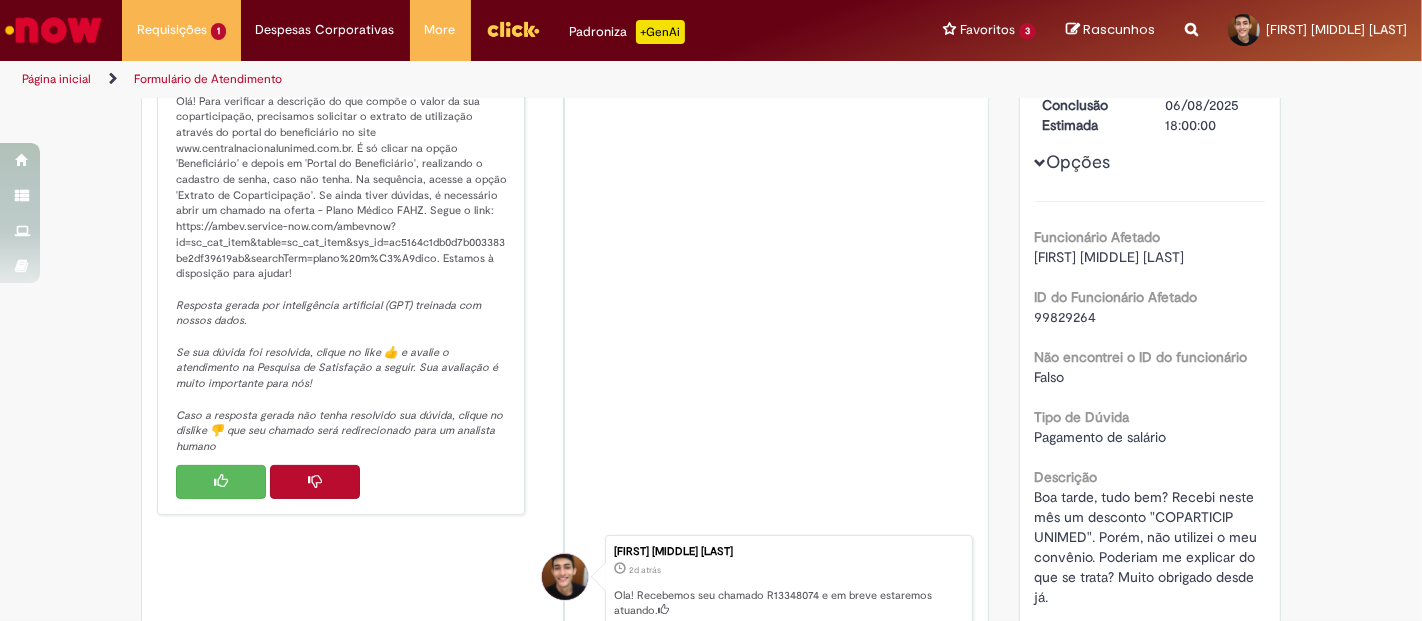 scroll, scrollTop: 254, scrollLeft: 0, axis: vertical 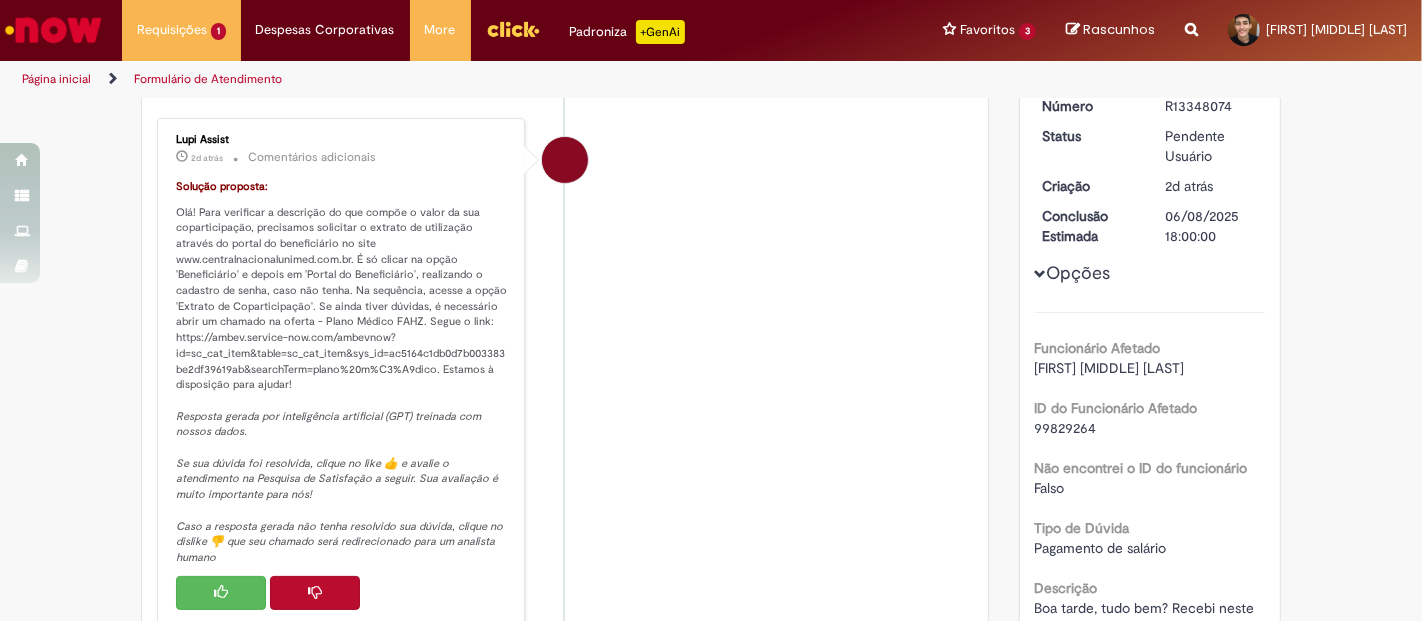click on "Lupi Assist
2d atrás 2 dias atrás     Comentários adicionais
Solução proposta: Olá! Para verificar a descrição do que compõe o valor da sua coparticipação, precisamos solicitar o extrato de utilização através do portal do beneficiário no site www.centralnacionalunimed.com.br. É só clicar na opção 'Beneficiário' e depois em 'Portal do Beneficiário', realizando o cadastro de senha, caso não tenha. Na sequência, acesse a opção 'Extrato de Coparticipação'. Se ainda tiver dúvidas, é necessário abrir um chamado na oferta - Plano Médico FAHZ. Segue o link: https://ambev.service-now.com/ambevnow?id=sc_cat_item&table=sc_cat_item&sys_id=ac5164c1db0d7b003383be2df39619ab&searchTerm=plano%20m%C3%A9dico. Estamos à disposição para ajudar!" at bounding box center [565, 372] 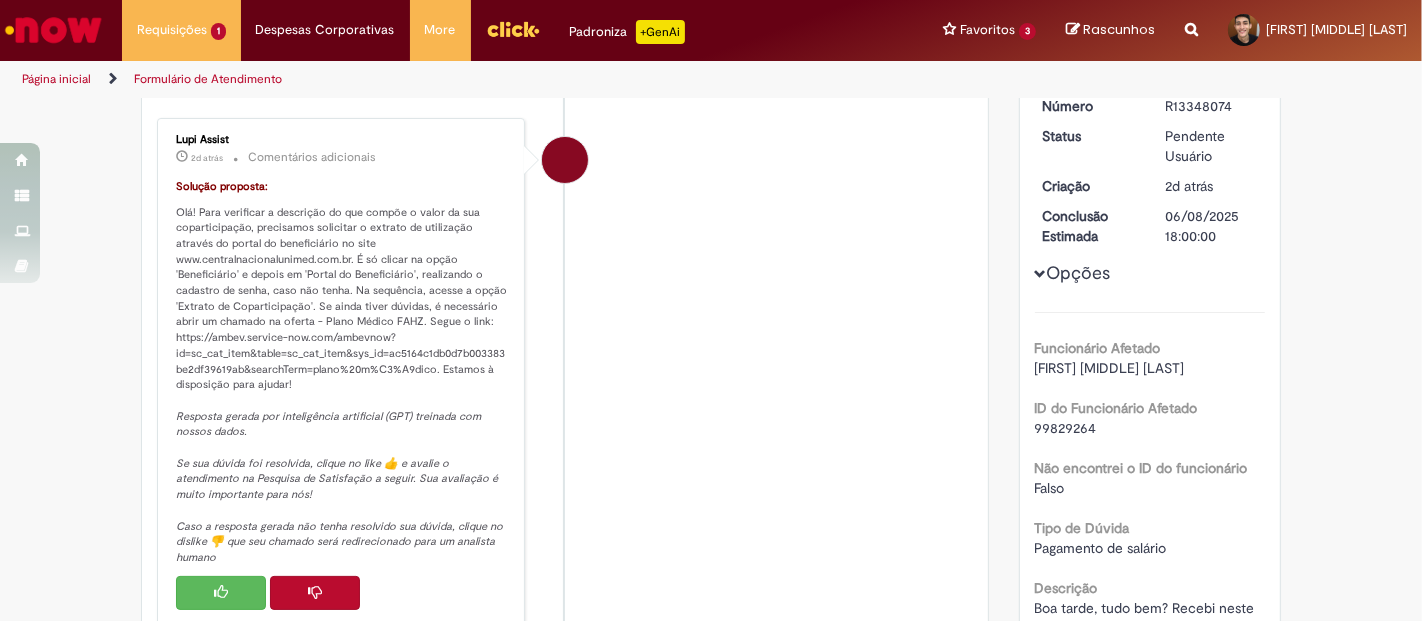 click on "Lupi Assist
2d atrás 2 dias atrás     Comentários adicionais
Solução proposta: Olá! Para verificar a descrição do que compõe o valor da sua coparticipação, precisamos solicitar o extrato de utilização através do portal do beneficiário no site www.centralnacionalunimed.com.br. É só clicar na opção 'Beneficiário' e depois em 'Portal do Beneficiário', realizando o cadastro de senha, caso não tenha. Na sequência, acesse a opção 'Extrato de Coparticipação'. Se ainda tiver dúvidas, é necessário abrir um chamado na oferta - Plano Médico FAHZ. Segue o link: https://ambev.service-now.com/ambevnow?id=sc_cat_item&table=sc_cat_item&sys_id=ac5164c1db0d7b003383be2df39619ab&searchTerm=plano%20m%C3%A9dico. Estamos à disposição para ajudar!" at bounding box center [565, 372] 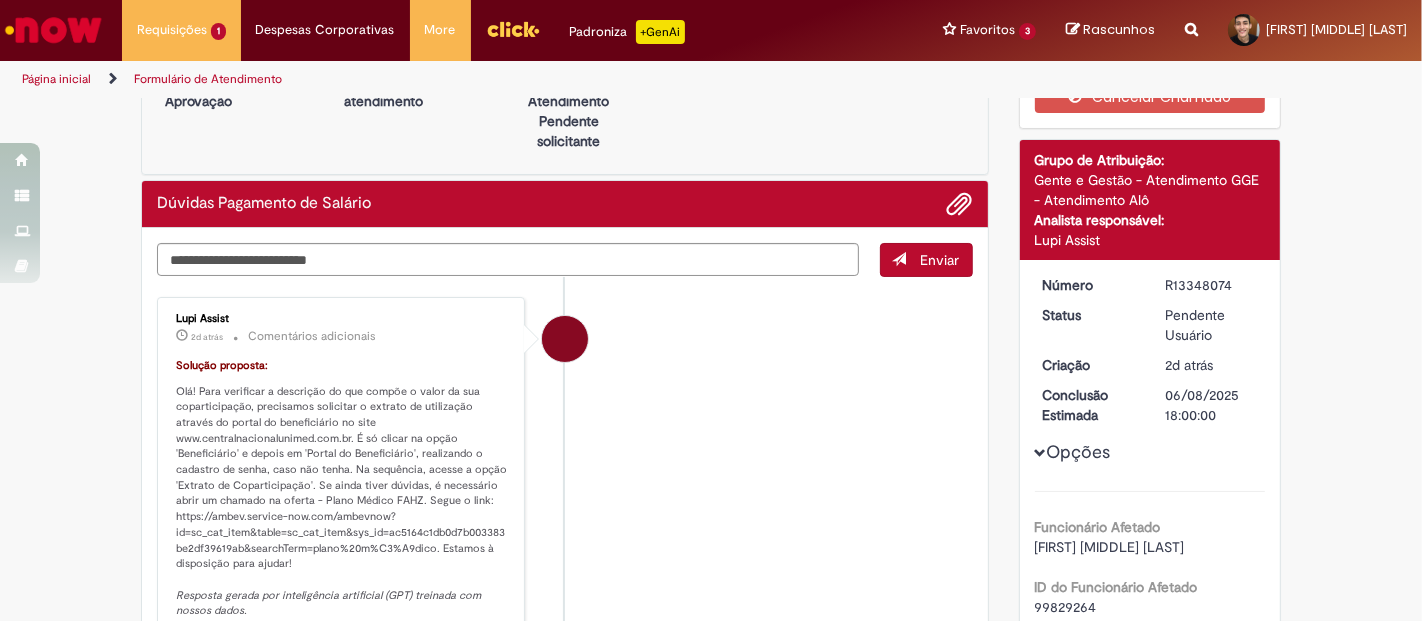scroll, scrollTop: 0, scrollLeft: 0, axis: both 